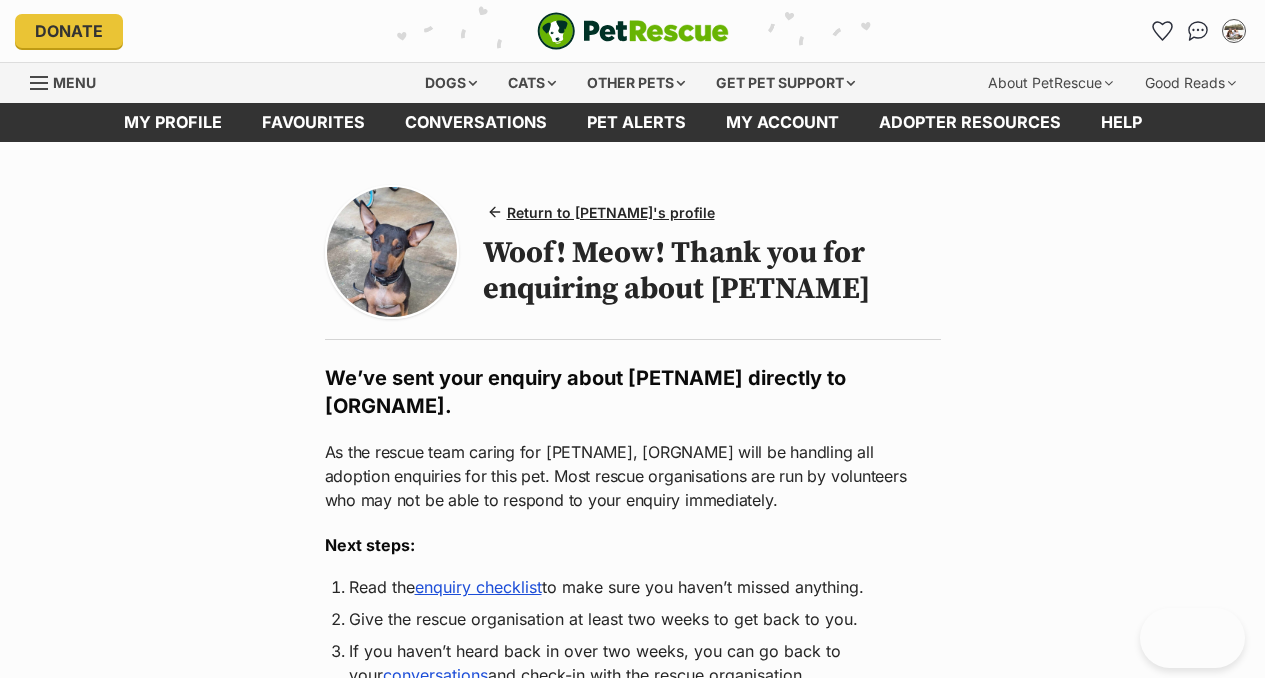scroll, scrollTop: 0, scrollLeft: 0, axis: both 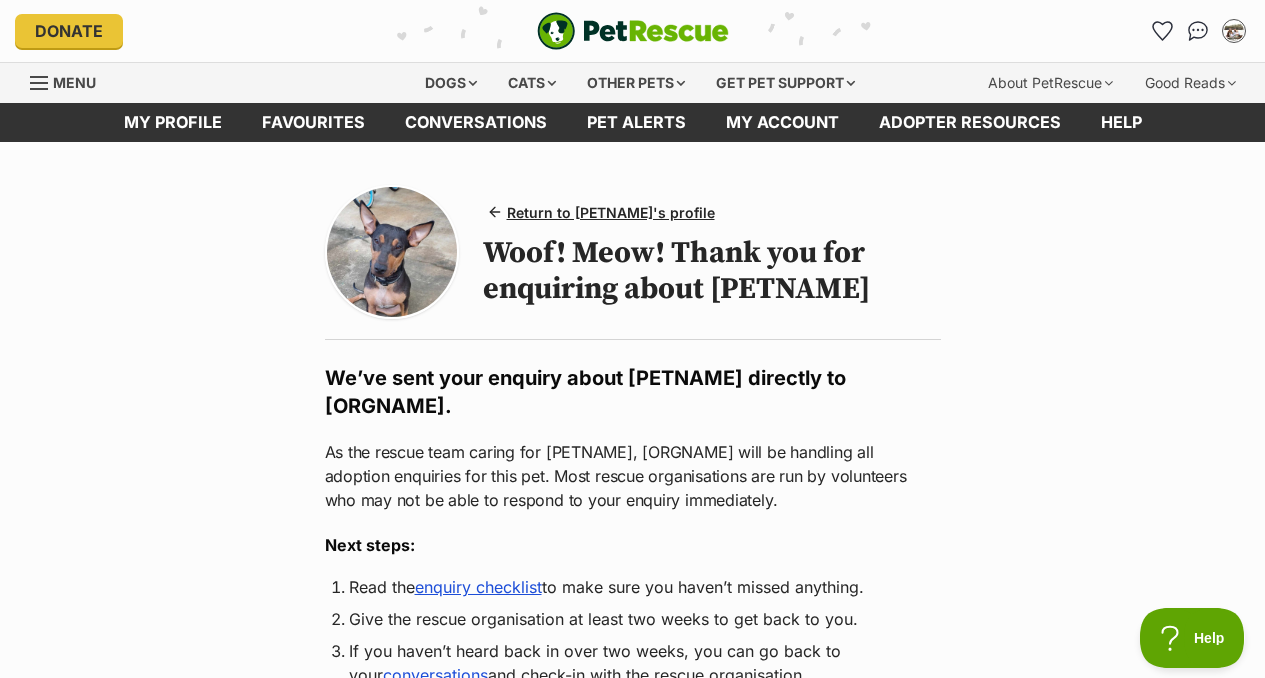 click at bounding box center [633, 31] 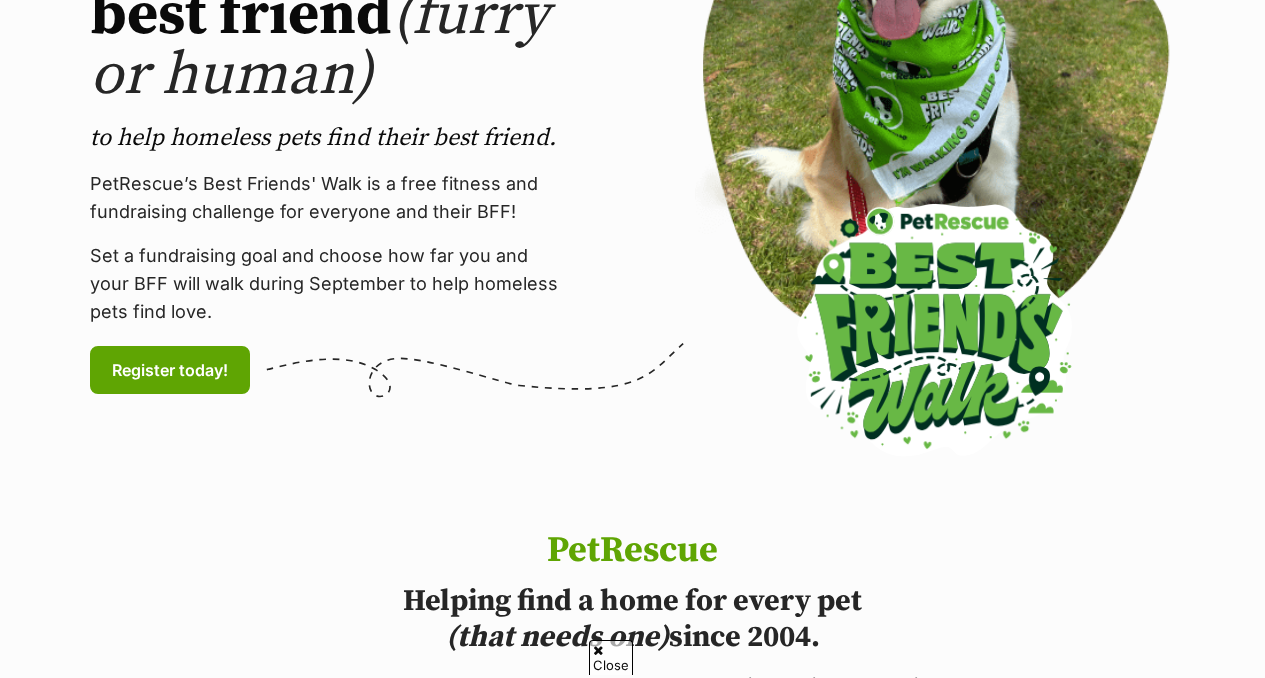 scroll, scrollTop: 0, scrollLeft: 0, axis: both 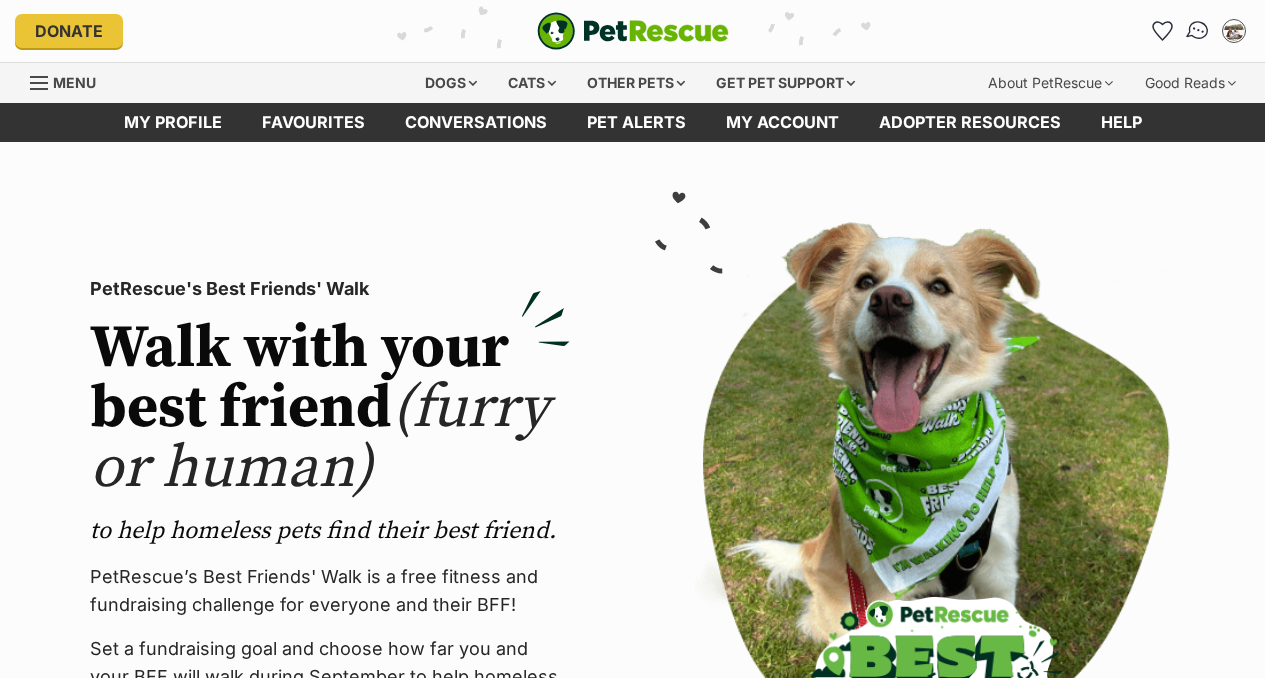 click at bounding box center [1198, 31] 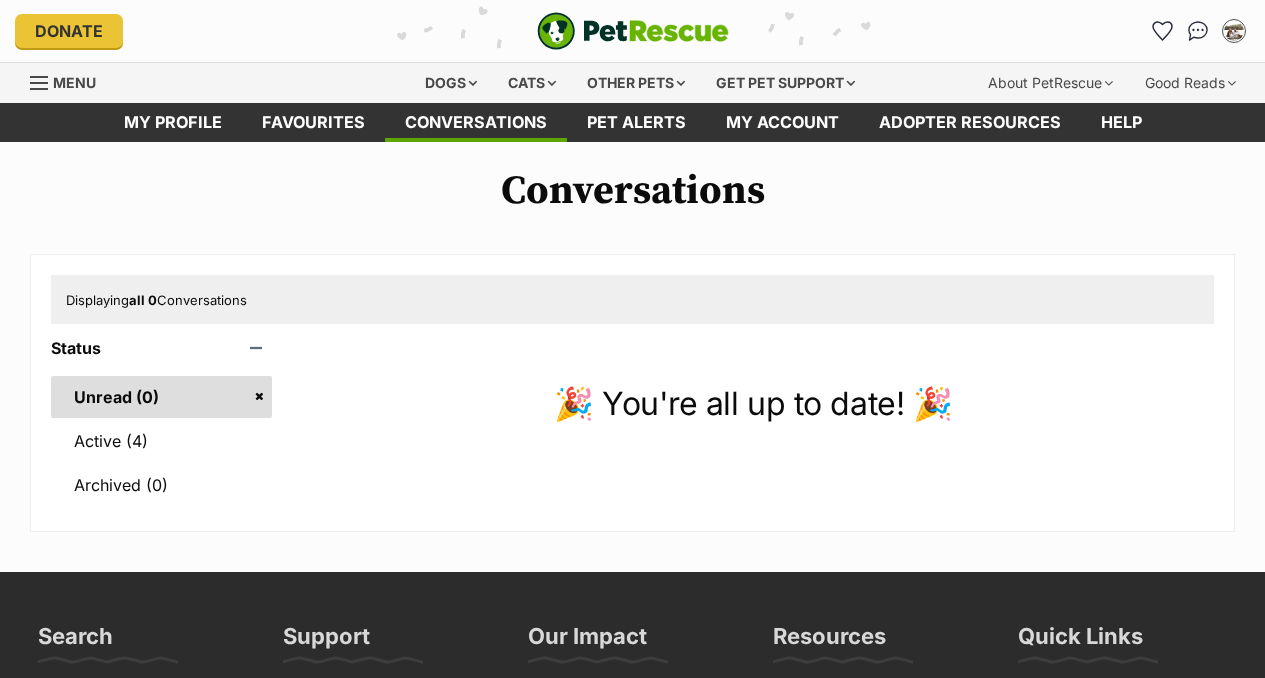 scroll, scrollTop: 0, scrollLeft: 0, axis: both 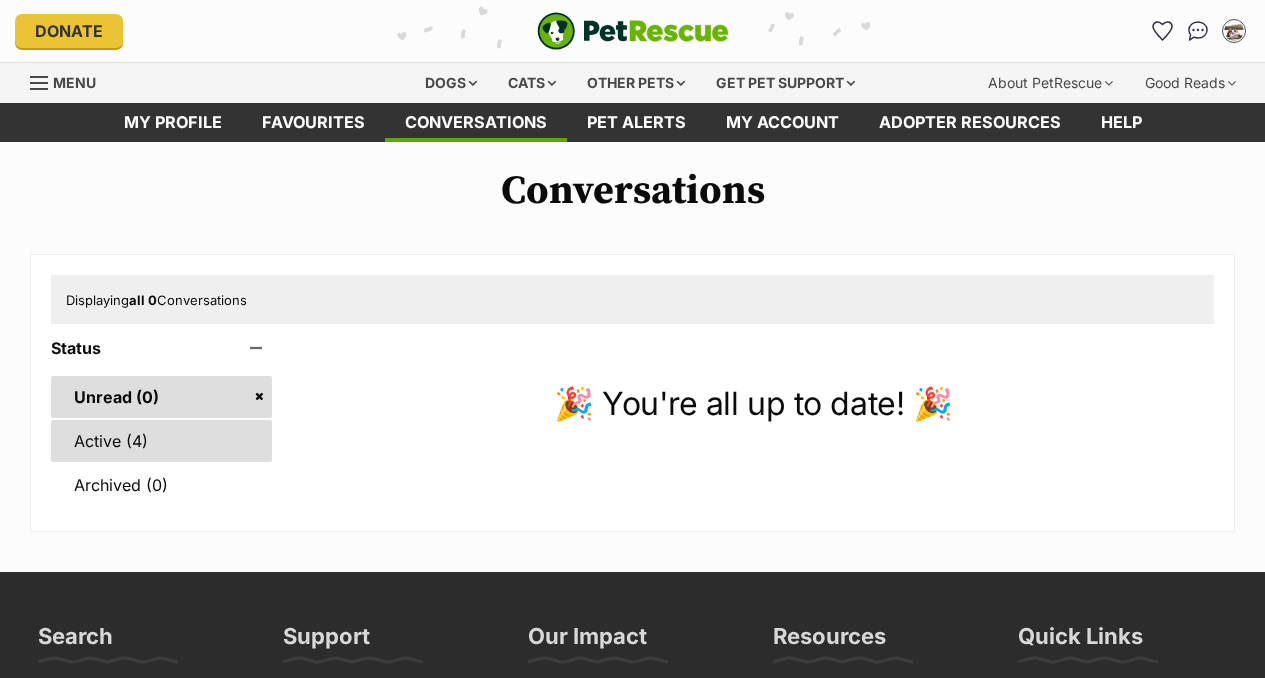 click on "Active (4)" at bounding box center [161, 441] 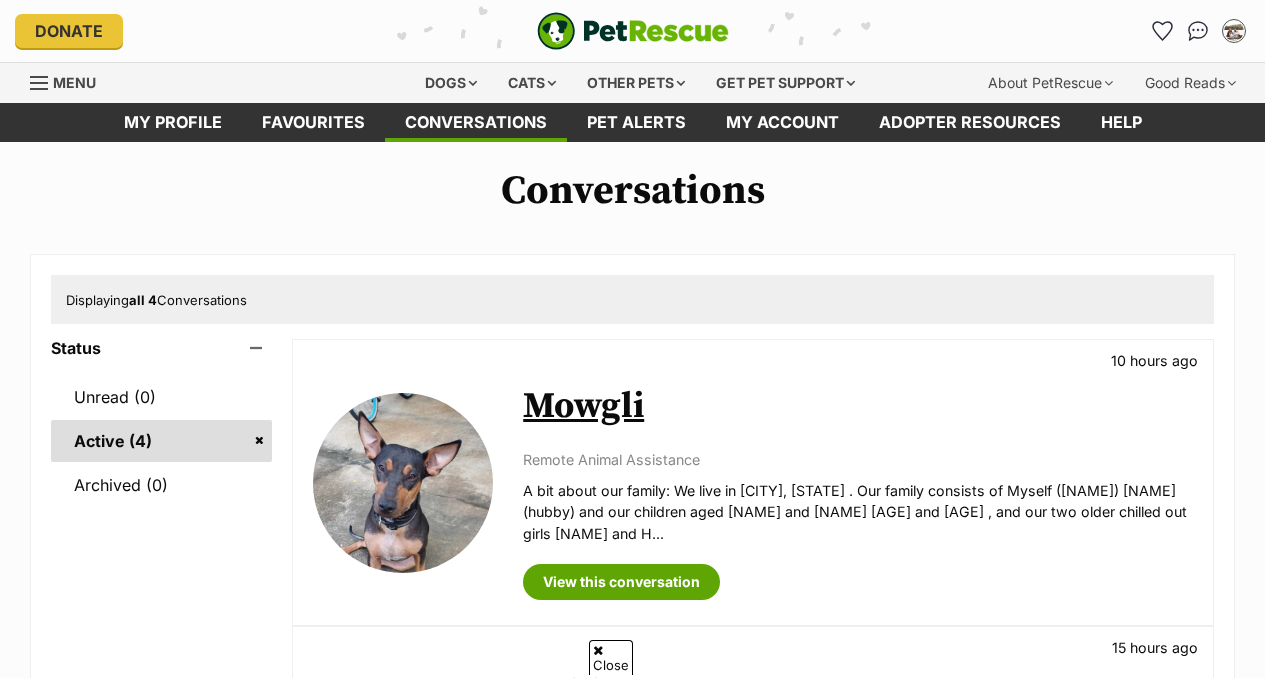 scroll, scrollTop: 294, scrollLeft: 0, axis: vertical 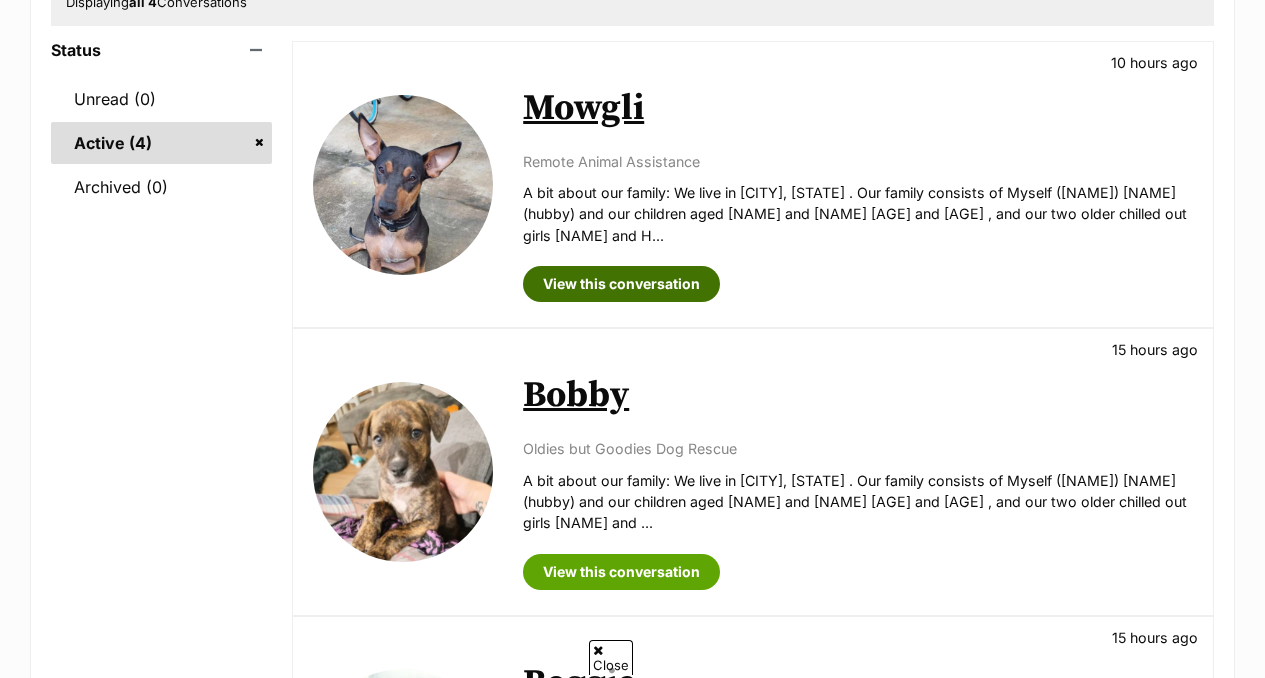 click on "View this conversation" at bounding box center (621, 284) 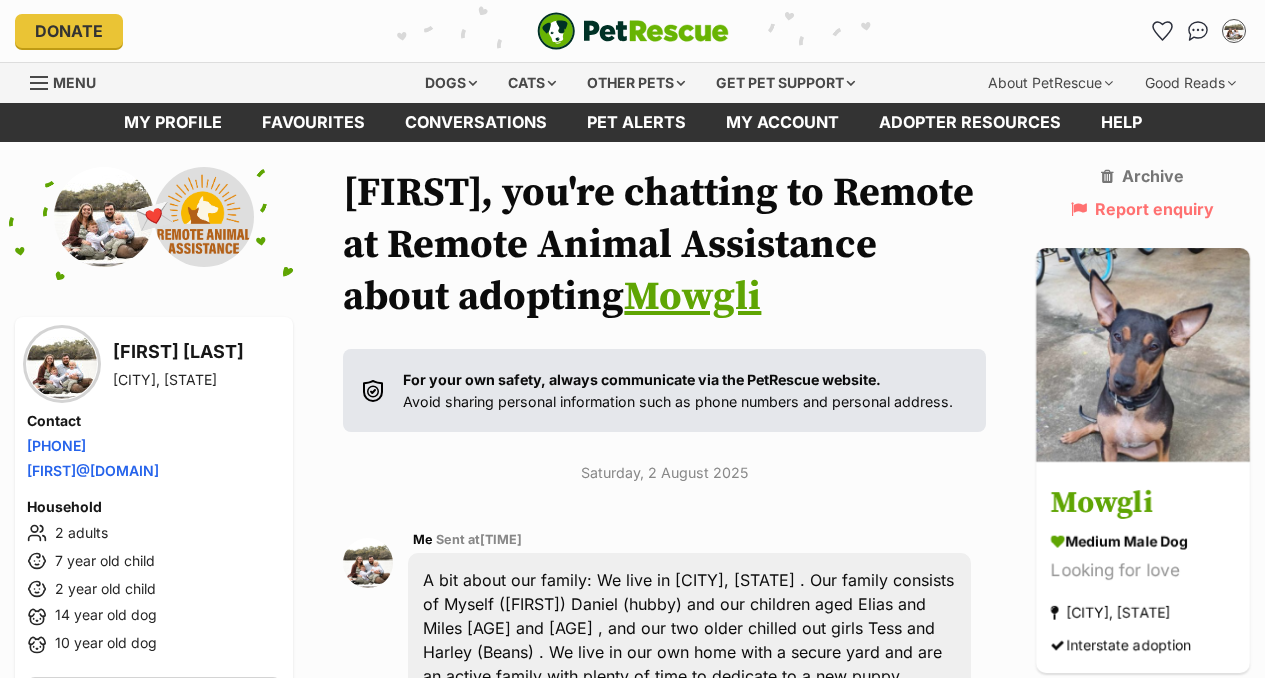 scroll, scrollTop: 51, scrollLeft: 0, axis: vertical 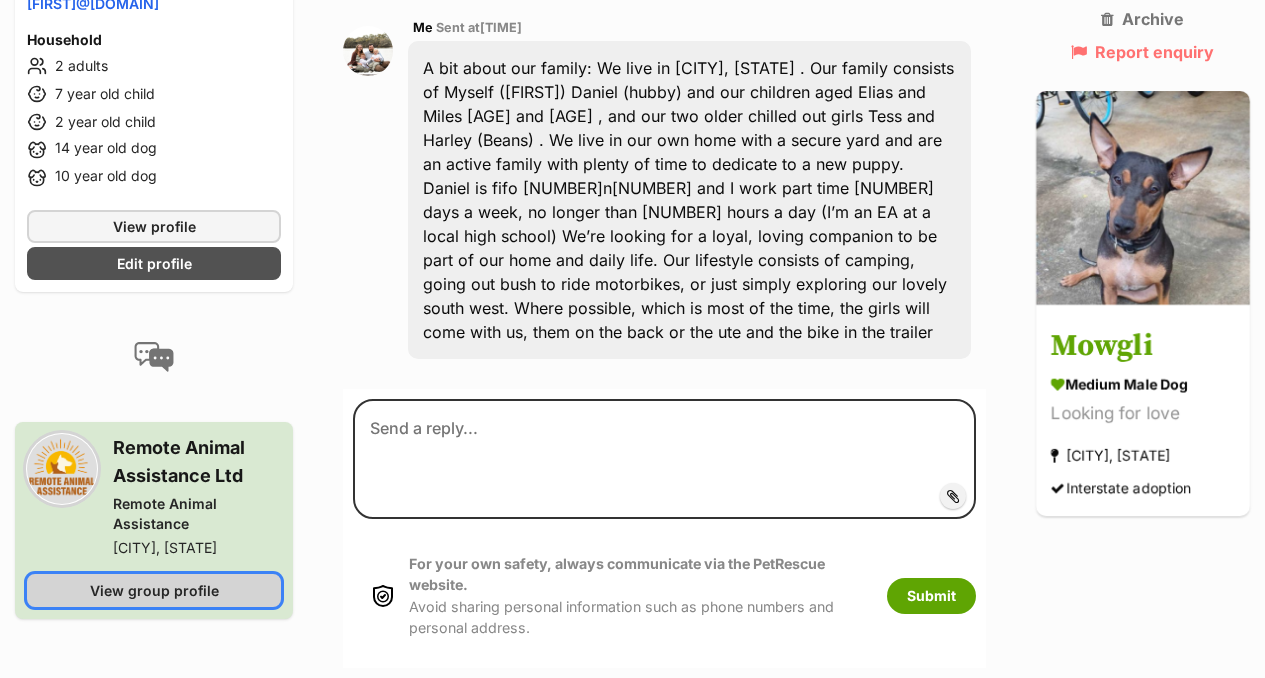 click on "View group profile" at bounding box center (154, 589) 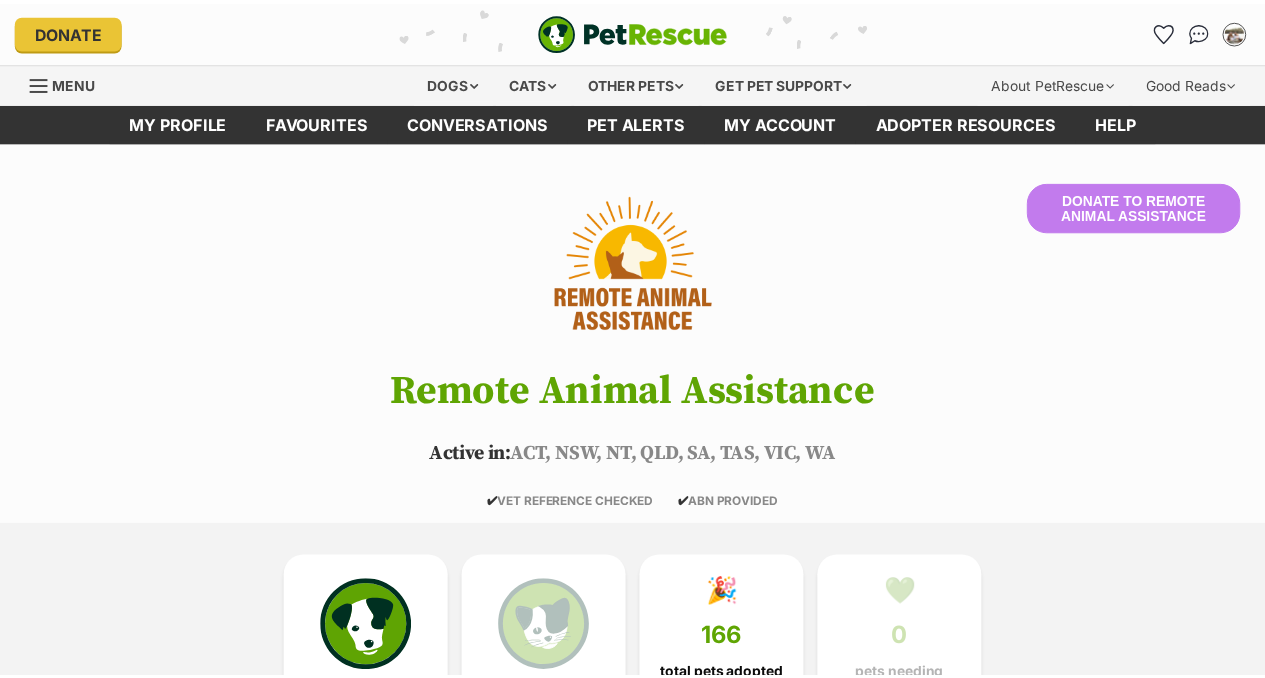 scroll, scrollTop: 0, scrollLeft: 0, axis: both 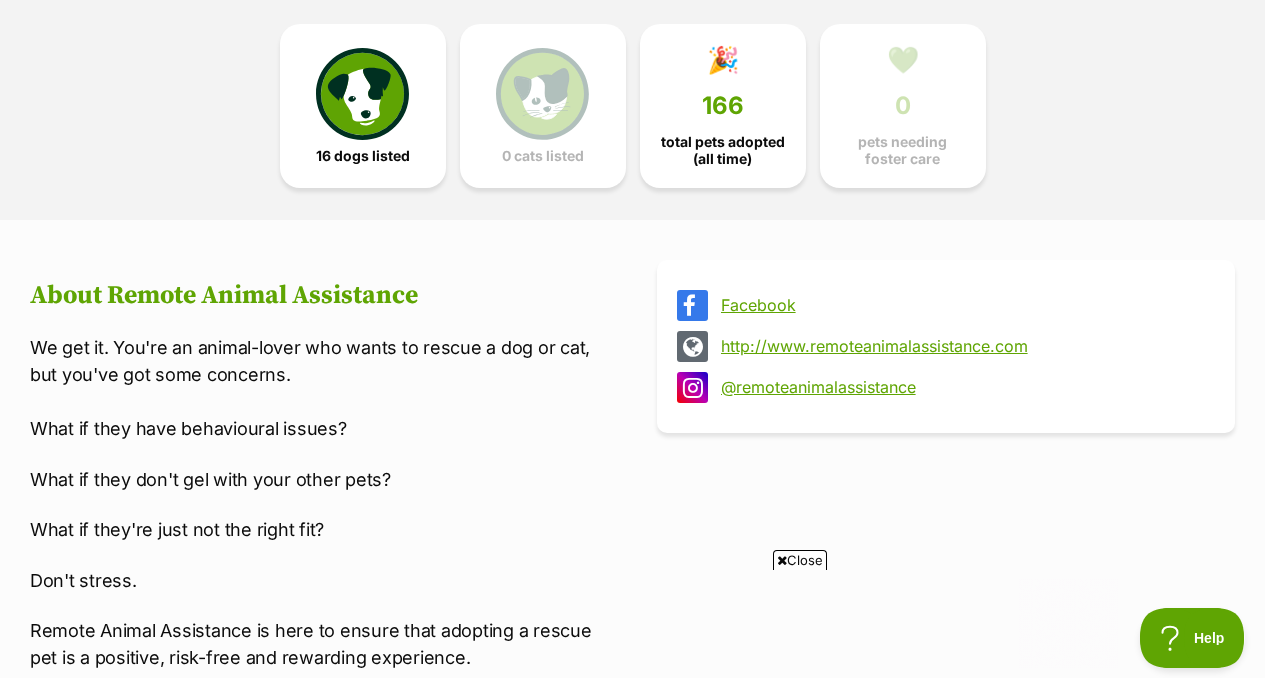 click on "http://www.remoteanimalassistance.com" at bounding box center [964, 346] 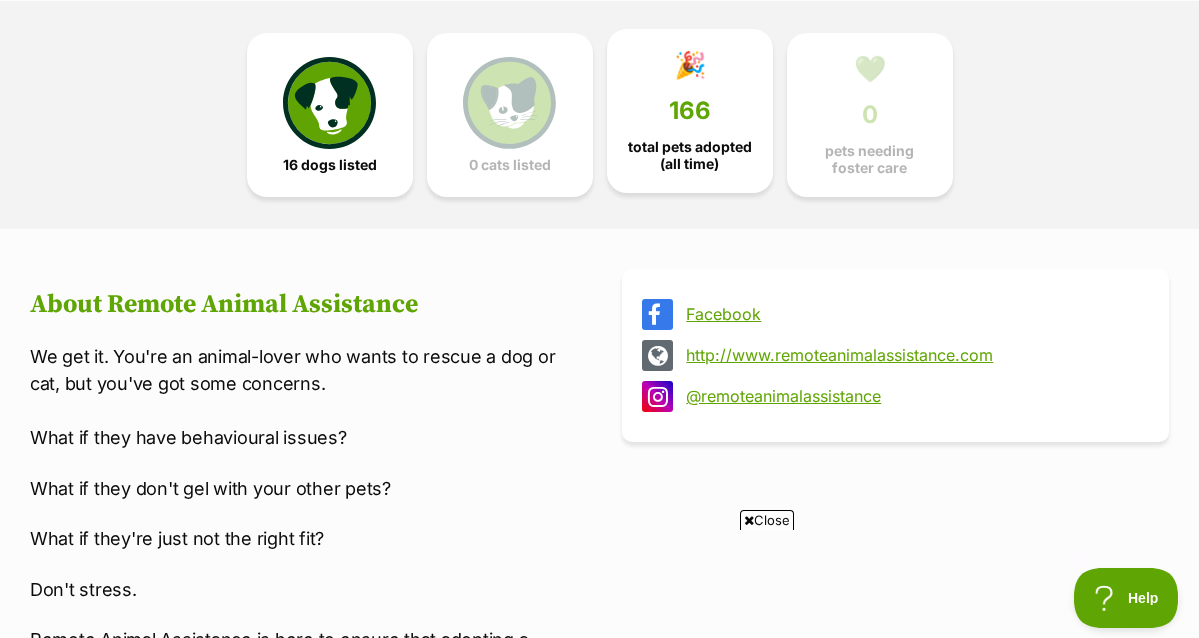 scroll, scrollTop: 0, scrollLeft: 0, axis: both 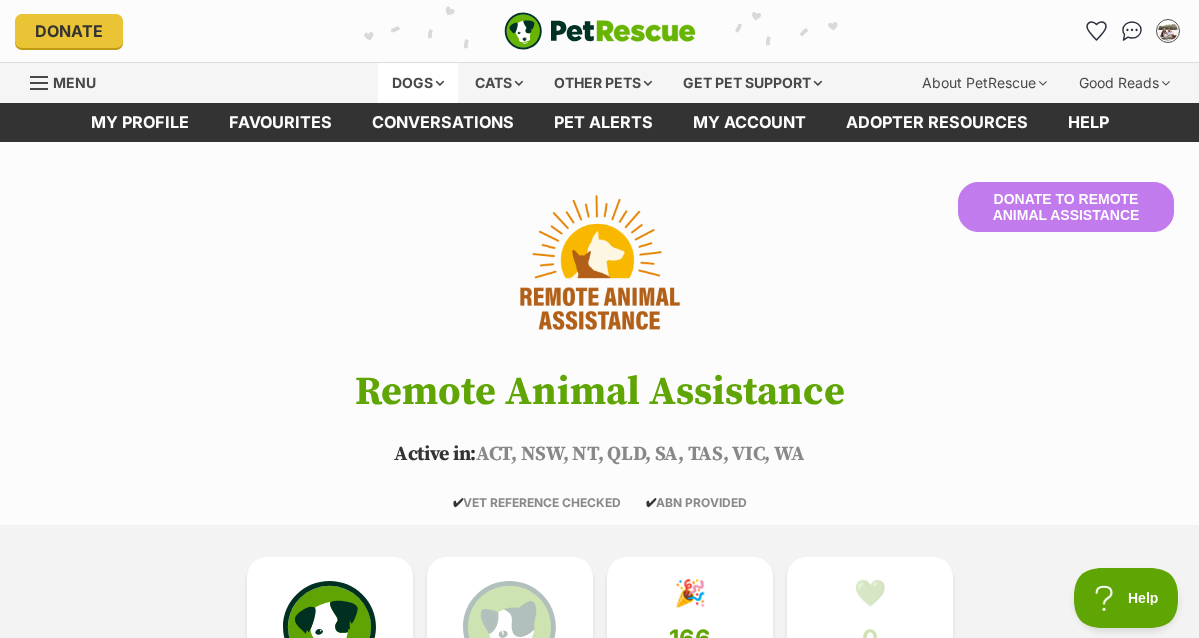 click on "Dogs" at bounding box center (418, 83) 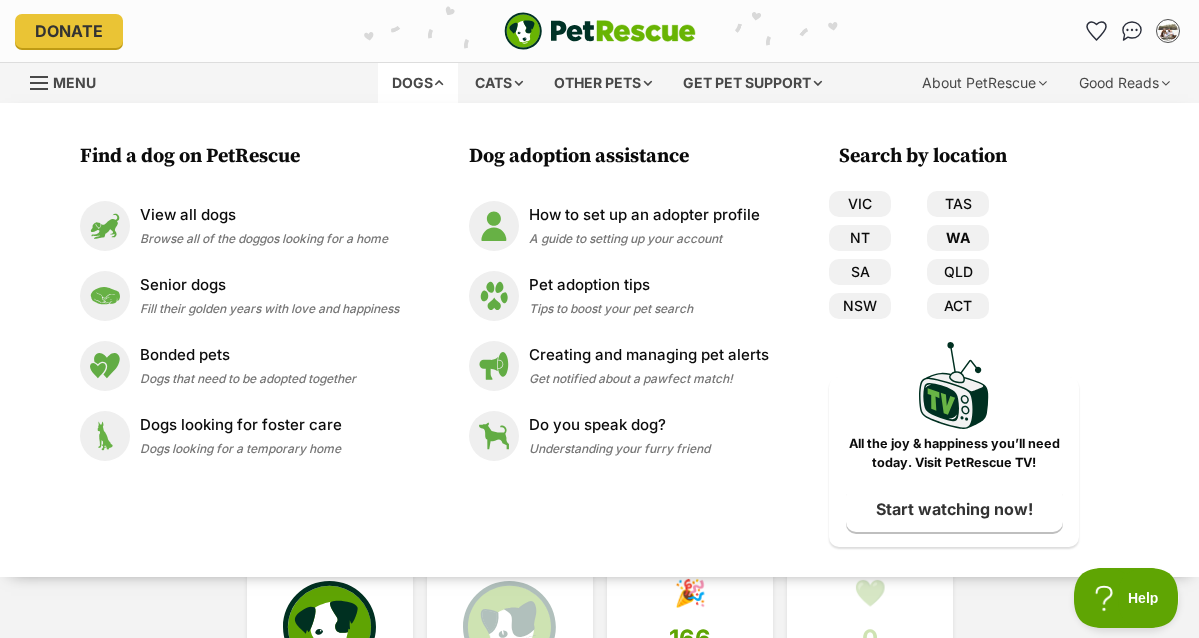 click on "WA" at bounding box center (958, 238) 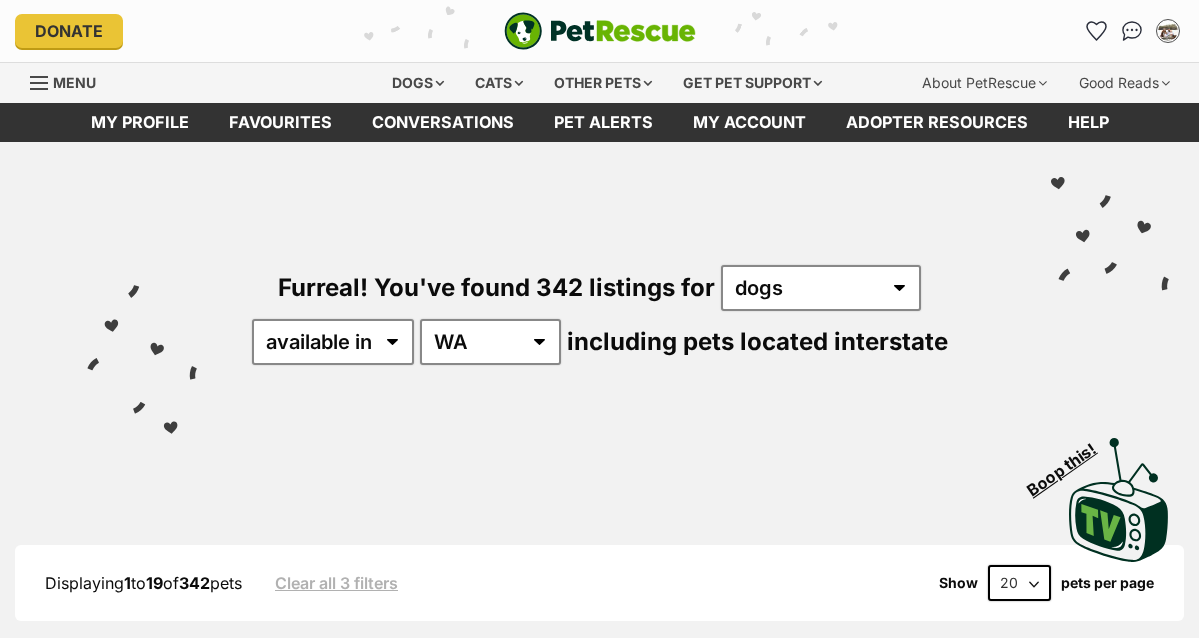scroll, scrollTop: 0, scrollLeft: 0, axis: both 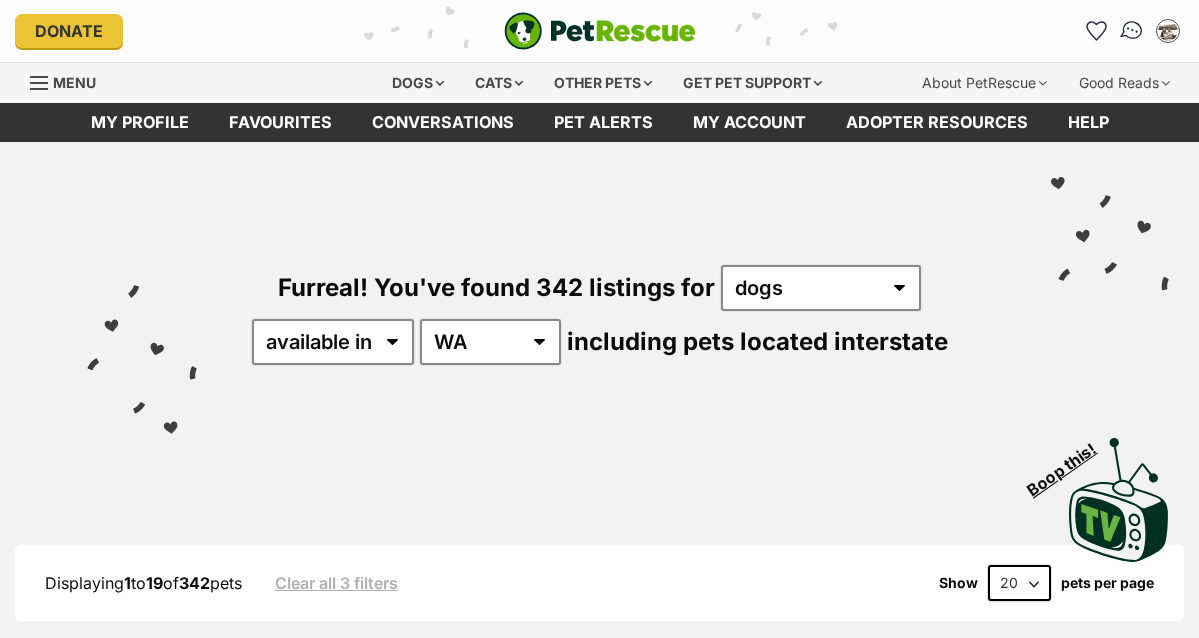 click at bounding box center [1132, 31] 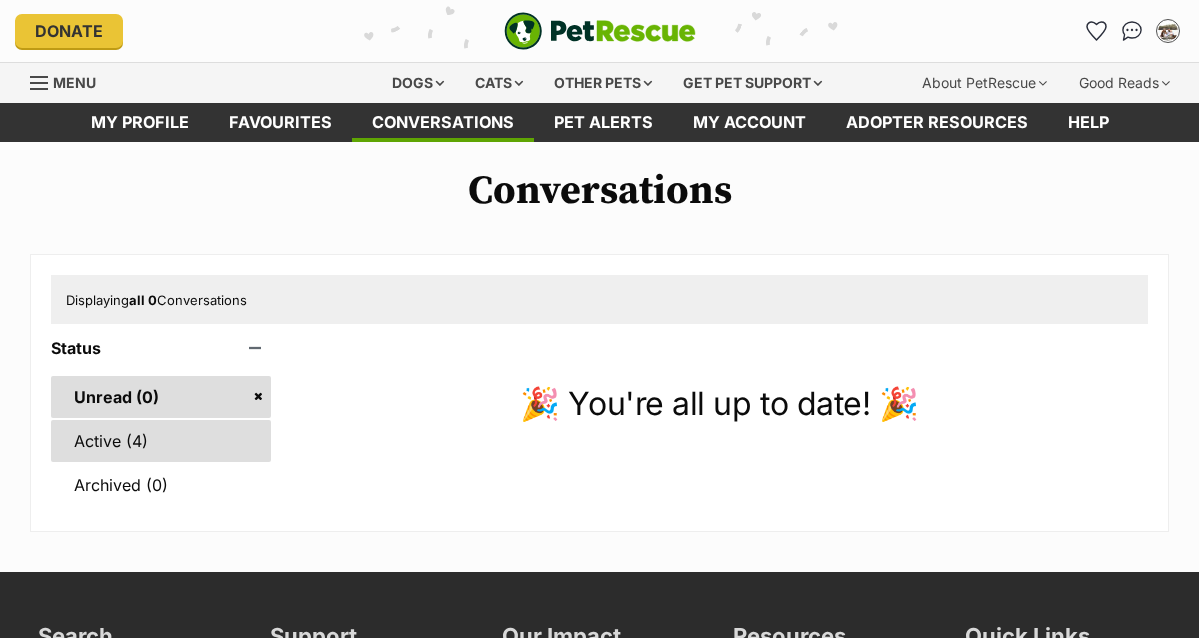 scroll, scrollTop: 0, scrollLeft: 0, axis: both 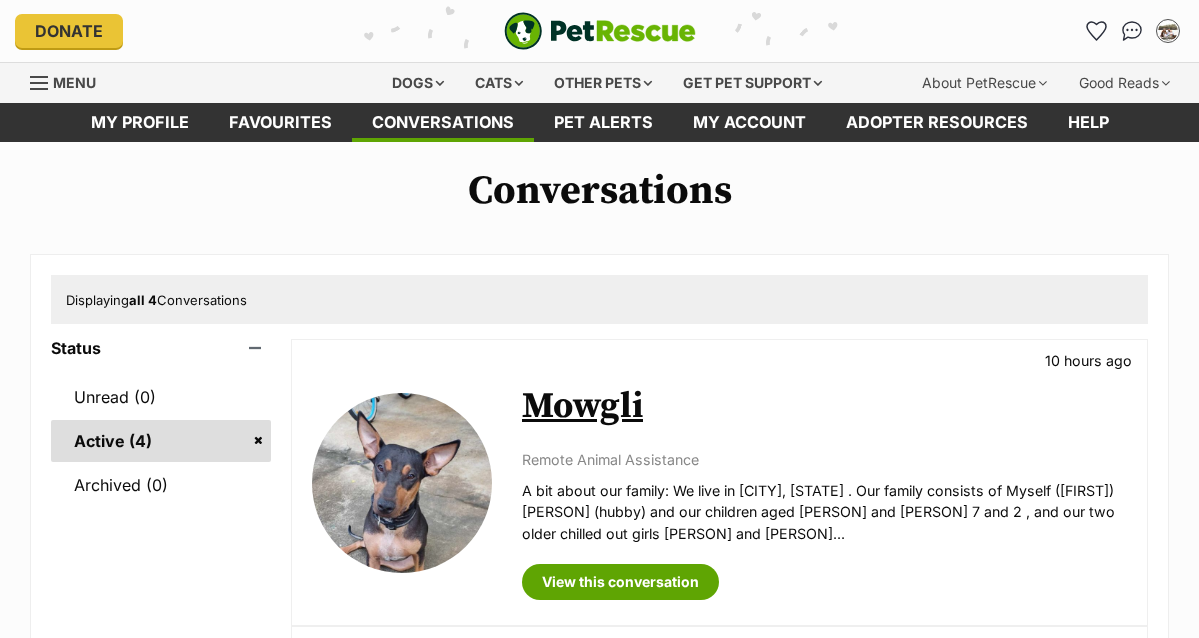 click on "Mowgli" at bounding box center [582, 406] 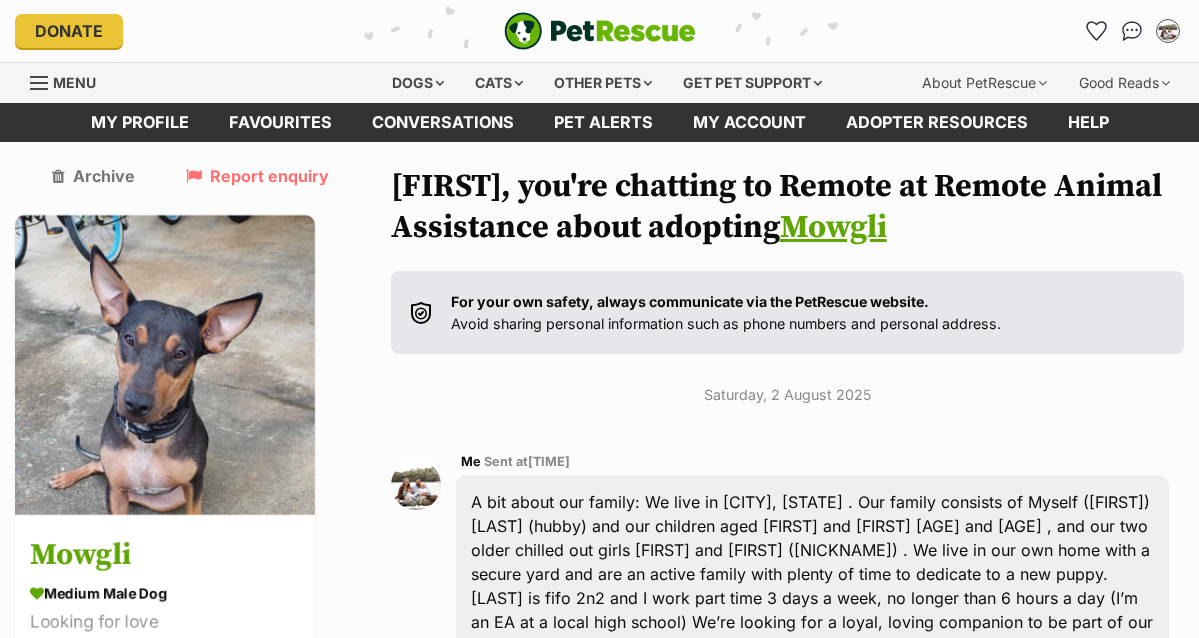 scroll, scrollTop: 0, scrollLeft: 0, axis: both 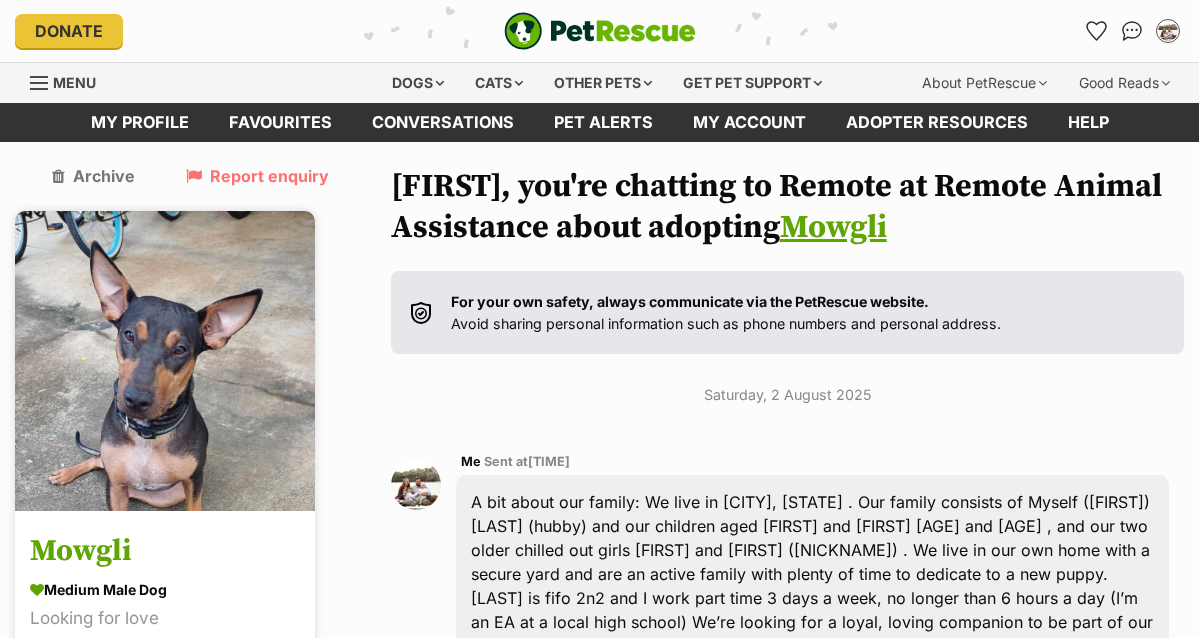 click at bounding box center (165, 361) 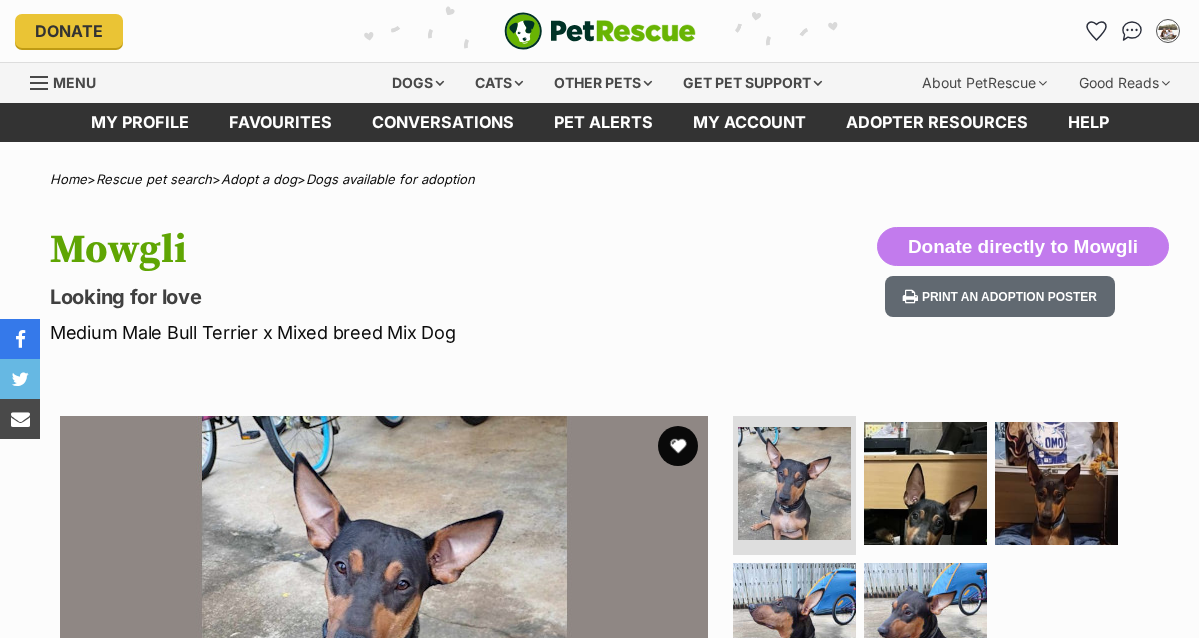 scroll, scrollTop: 0, scrollLeft: 0, axis: both 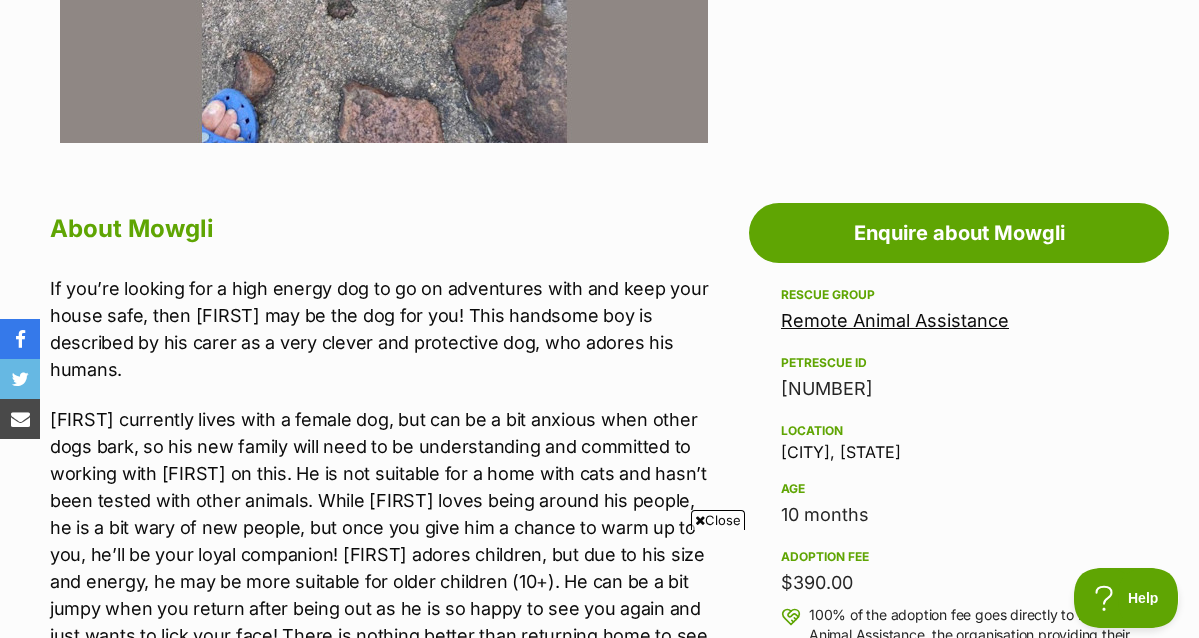 click on "Remote Animal Assistance" at bounding box center (959, 321) 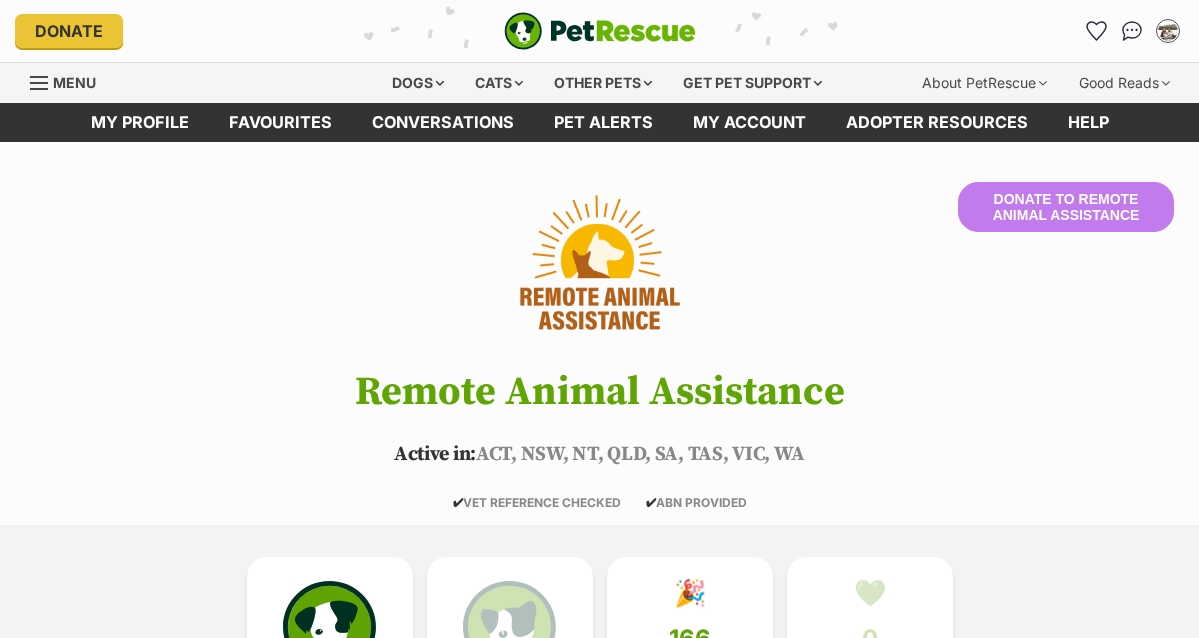 scroll, scrollTop: 0, scrollLeft: 0, axis: both 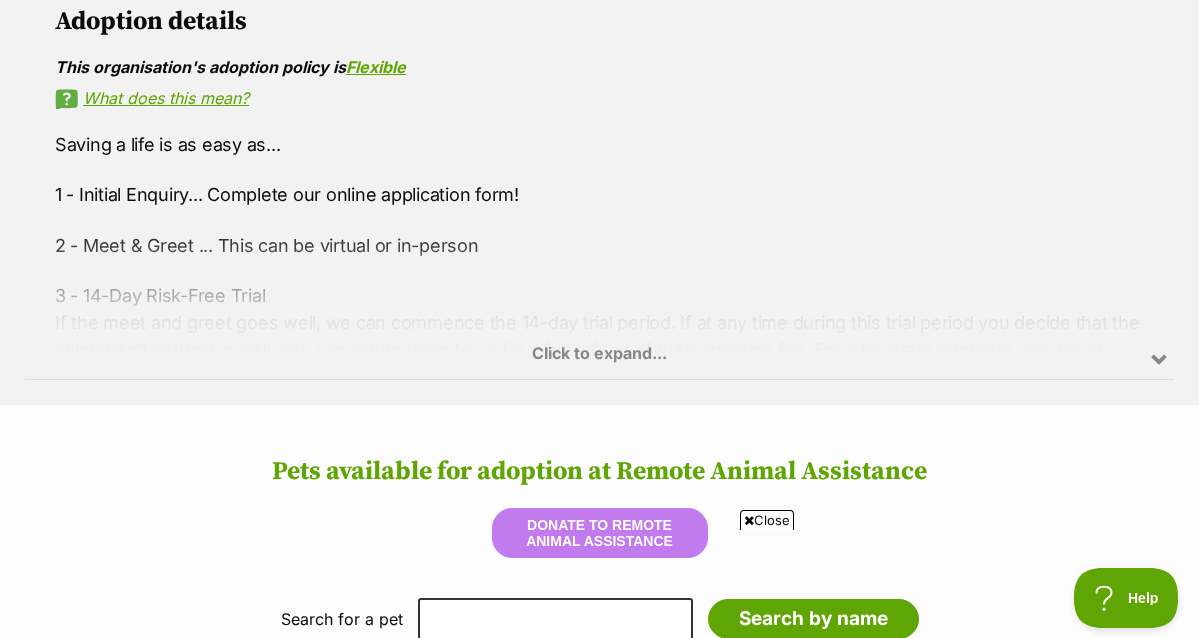 click on "Click to expand..." at bounding box center (599, 302) 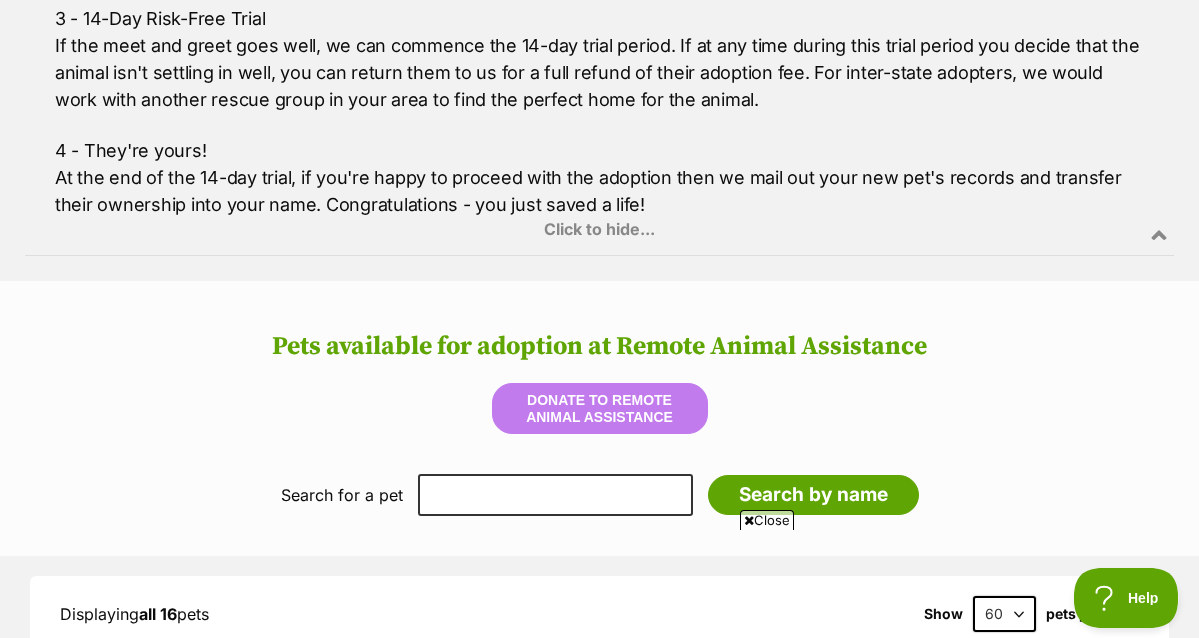 scroll, scrollTop: 1622, scrollLeft: 0, axis: vertical 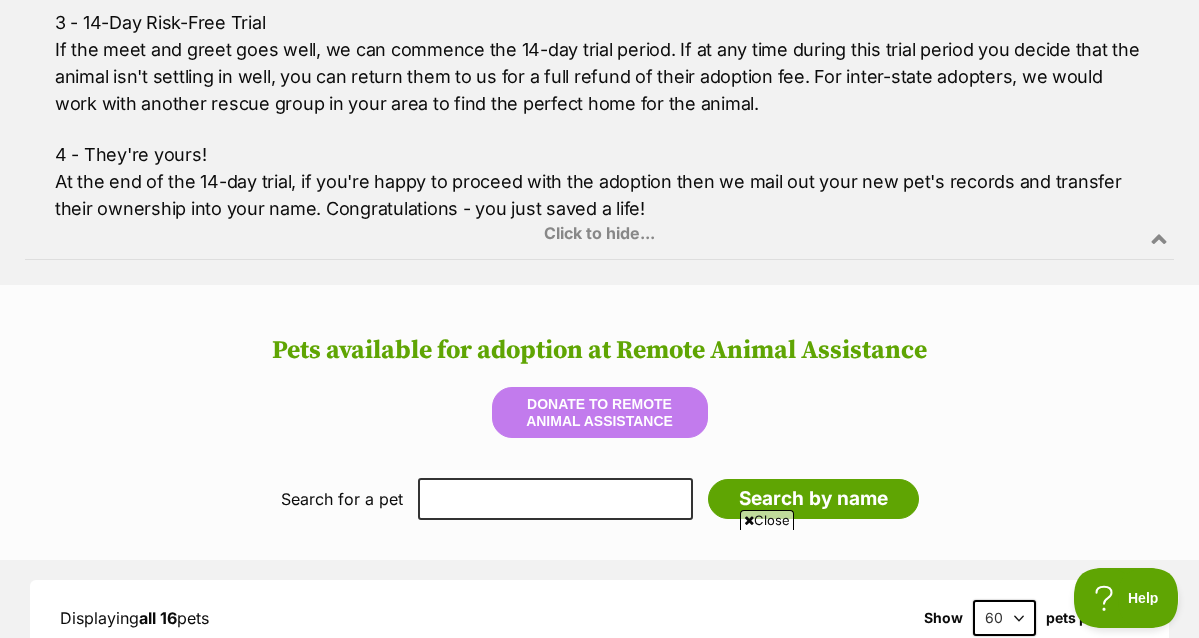 click on "Click to hide..." at bounding box center [599, 182] 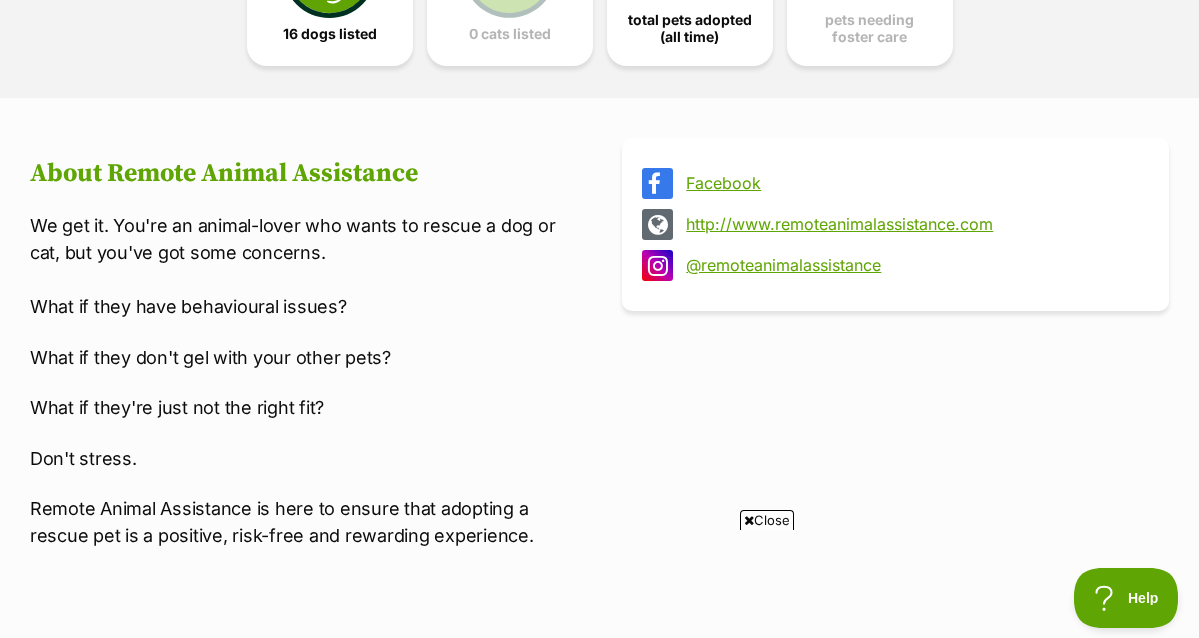 scroll, scrollTop: 633, scrollLeft: 0, axis: vertical 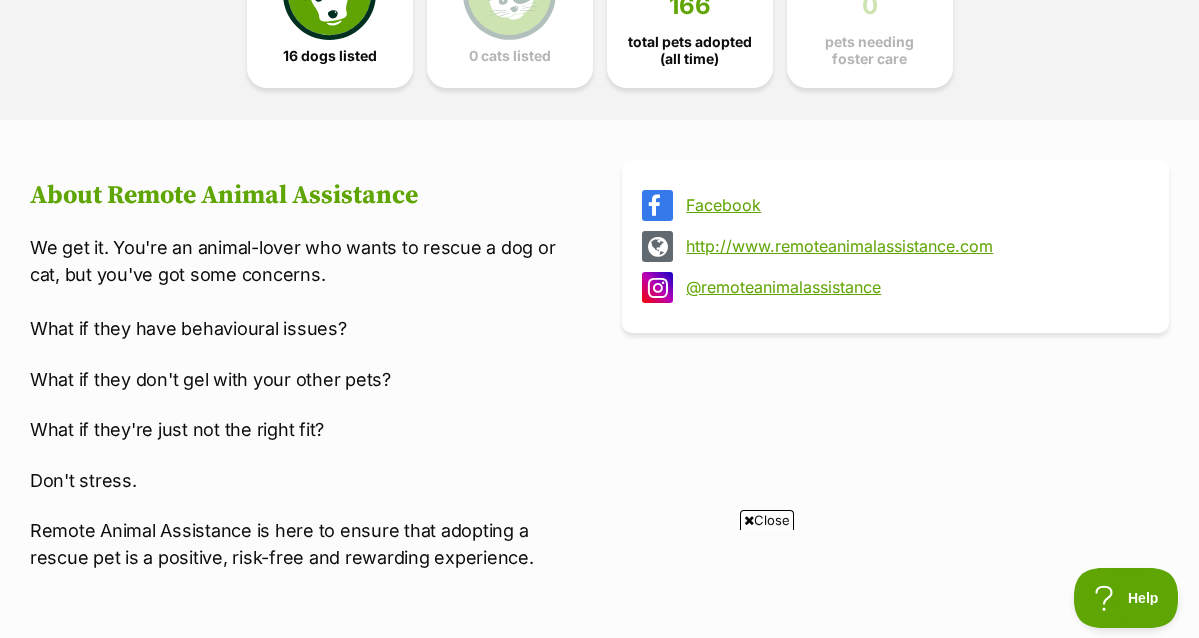 click on "Facebook" at bounding box center [913, 205] 